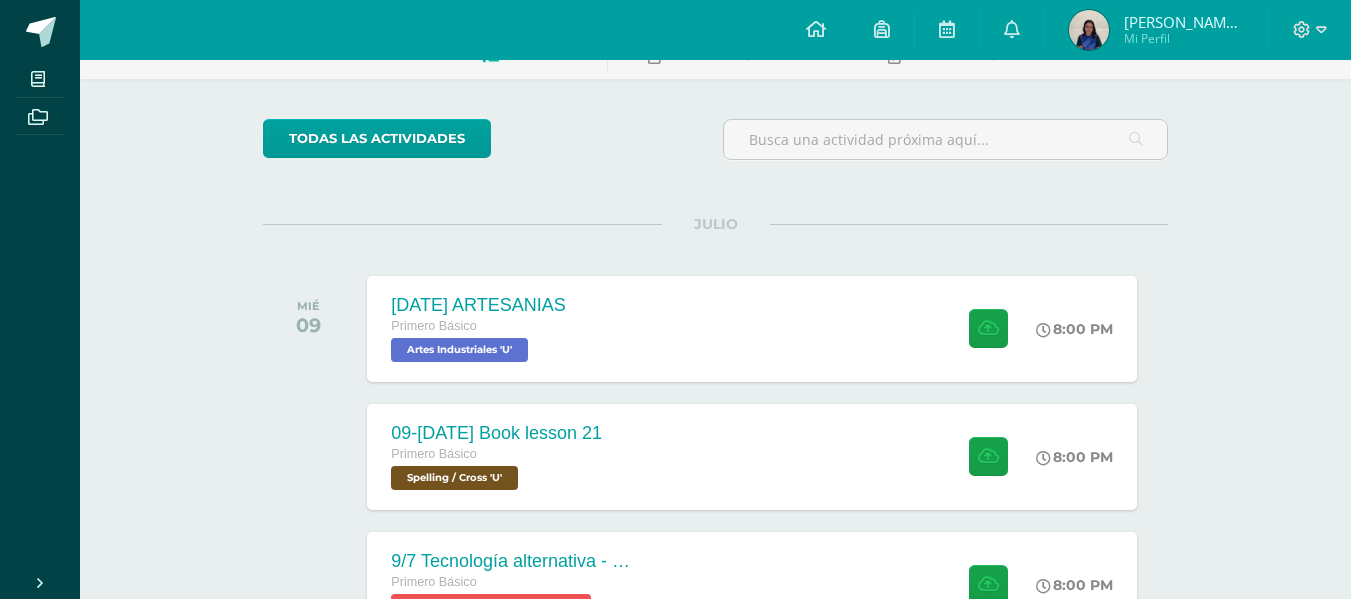 scroll, scrollTop: 120, scrollLeft: 0, axis: vertical 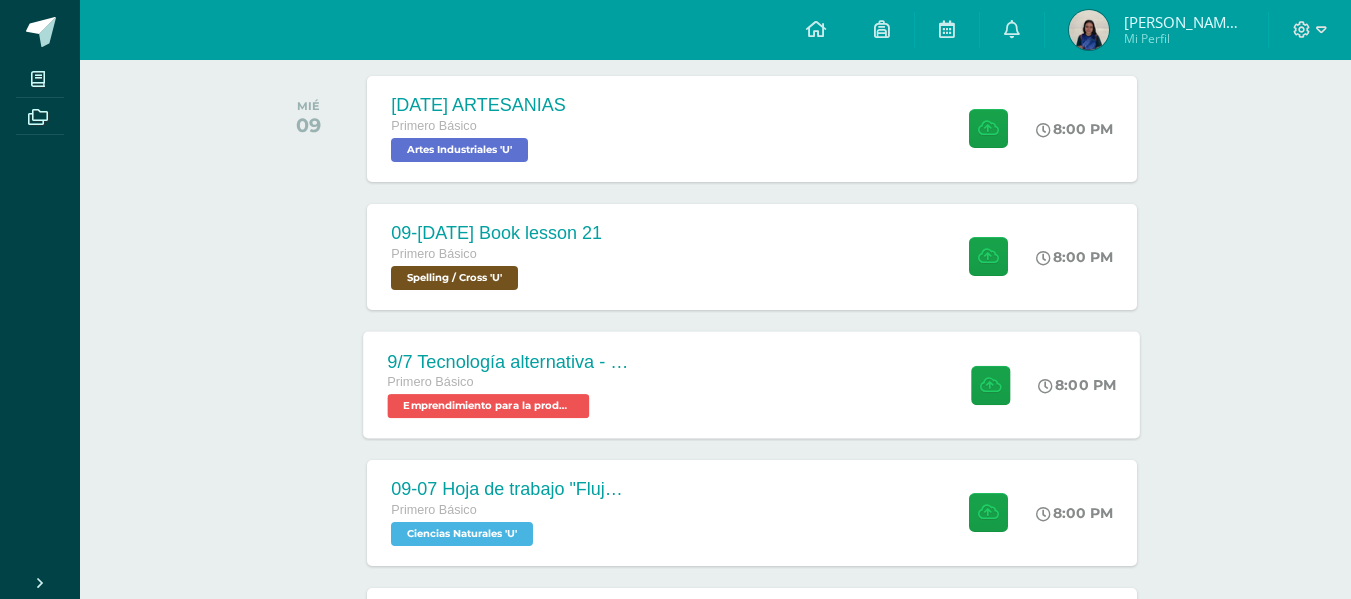 click on "9/7 Tecnología alternativa -  Ilustraciones y ejemplos de empresas en el cuaderno
Primero Básico
Emprendimiento para la productividad 'U'
8:00 PM
9/7 Tecnología alternativa -  Ilustraciones y ejemplos de empresas en el cuaderno" at bounding box center [752, 384] 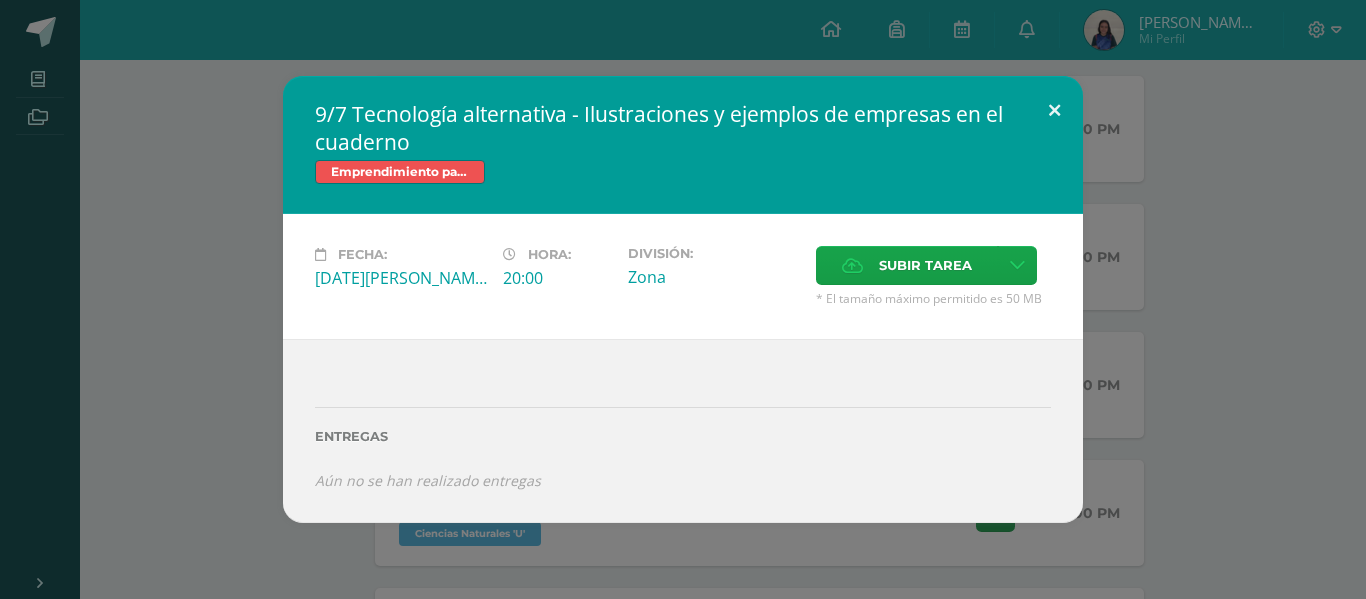 click at bounding box center (1054, 110) 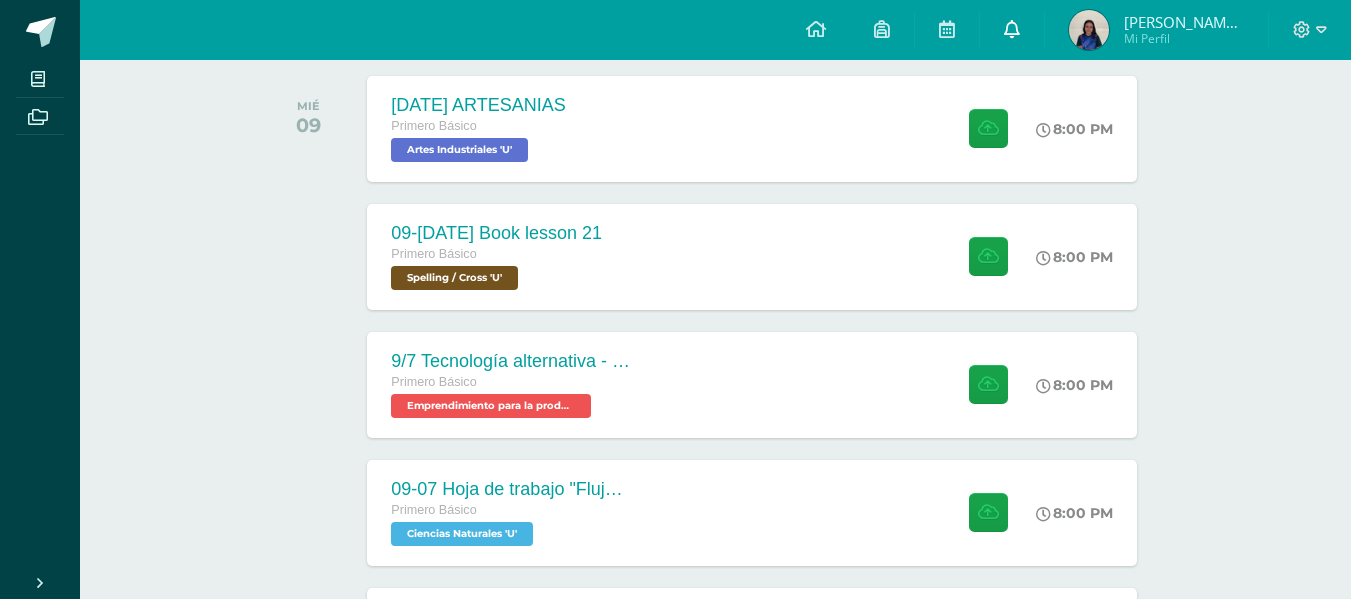 click at bounding box center [1012, 29] 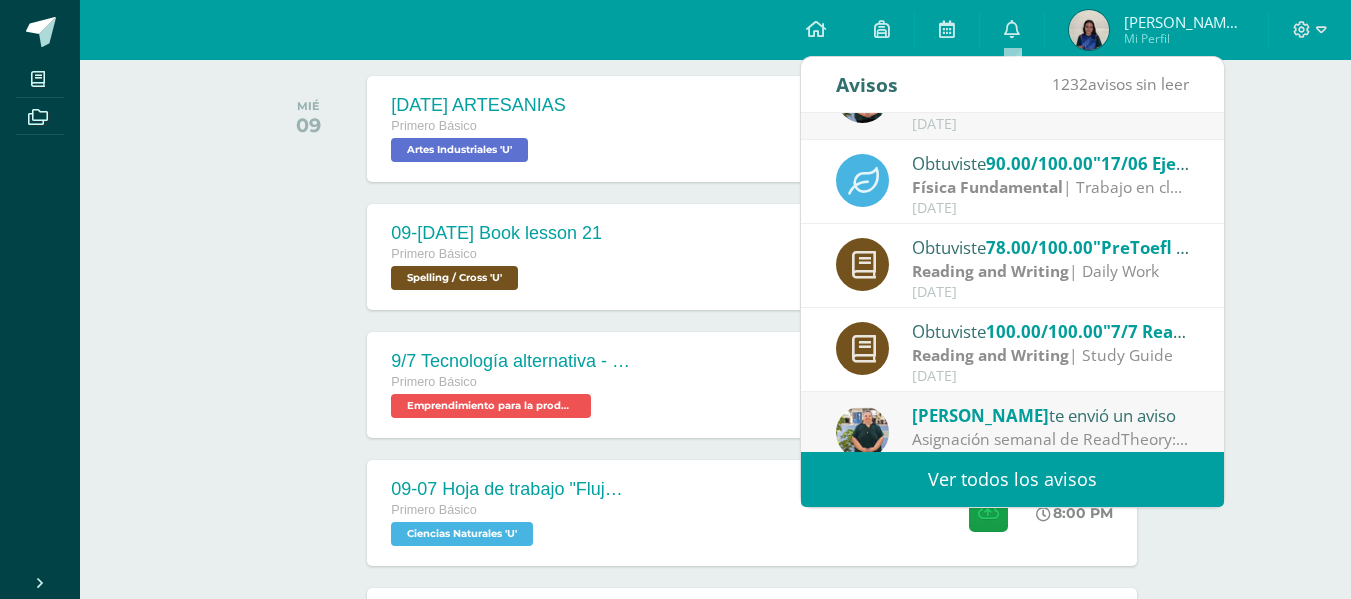 scroll, scrollTop: 311, scrollLeft: 0, axis: vertical 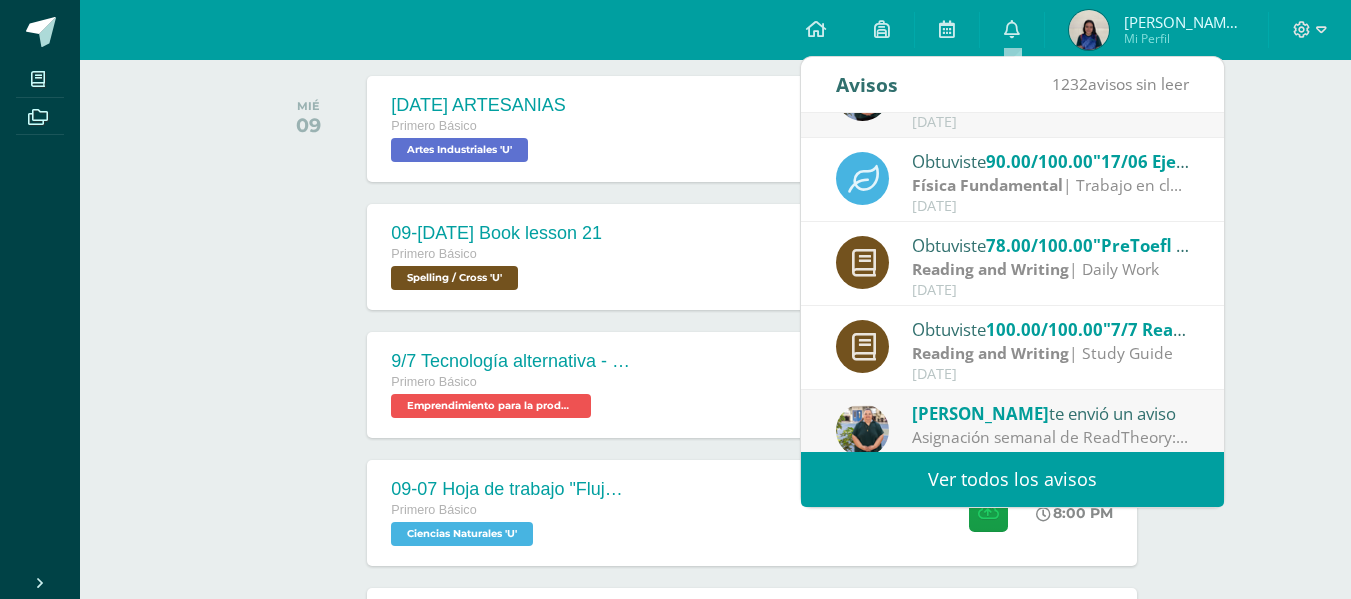 click on "Actividades recientes y próximas
Tablero
Pendientes de entrega
Entregadas
todas las Actividades
No tienes actividades
Échale un vistazo a los demás períodos o  sal y disfruta del sol
JULIO
MIÉ
09
2025-07-09 ARTESANIAS
Primero Básico
Artes Industriales 'U'" at bounding box center (715, 728) 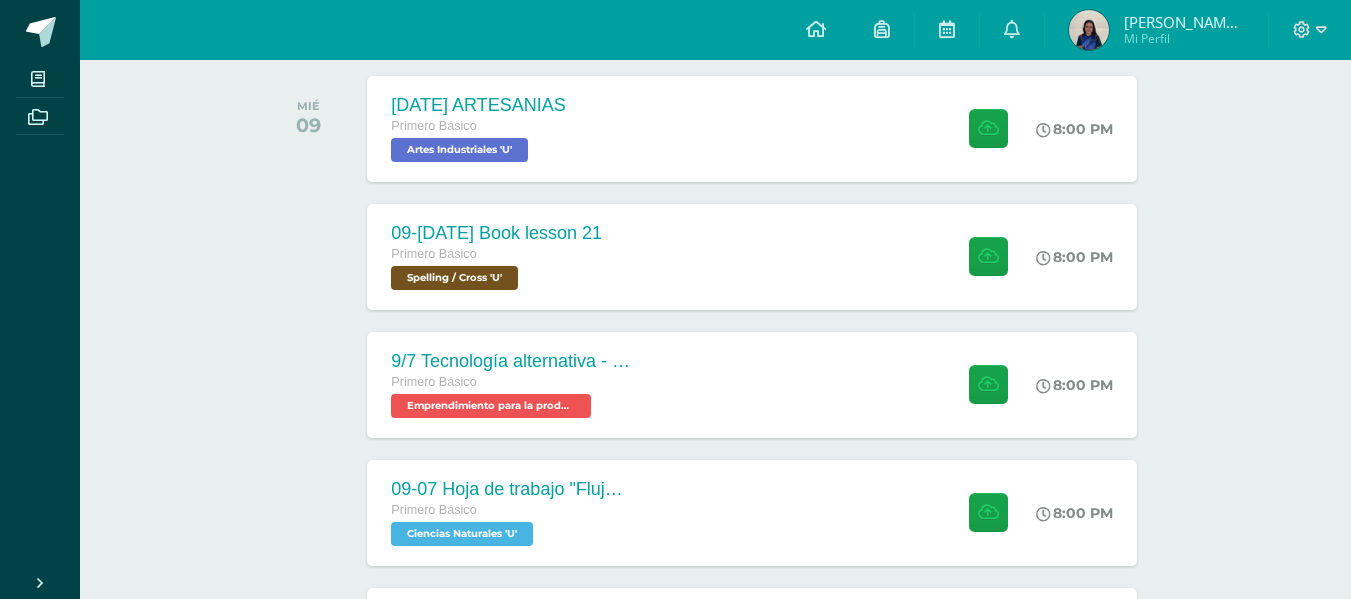 click at bounding box center (1089, 30) 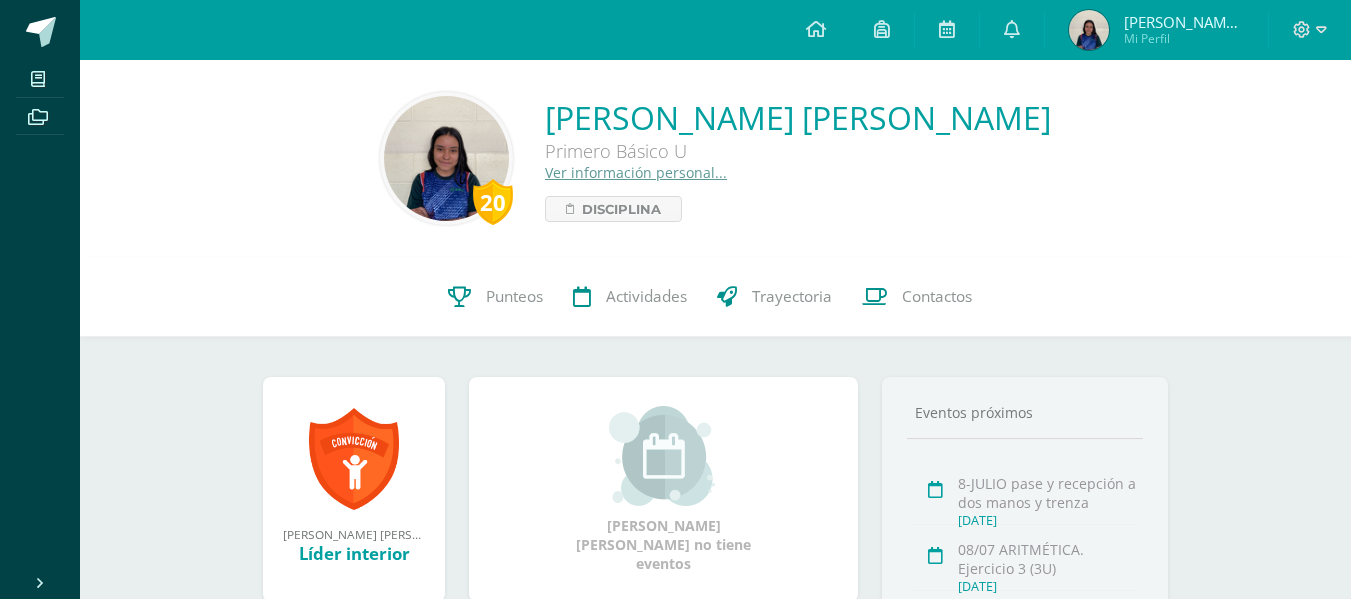 scroll, scrollTop: 0, scrollLeft: 0, axis: both 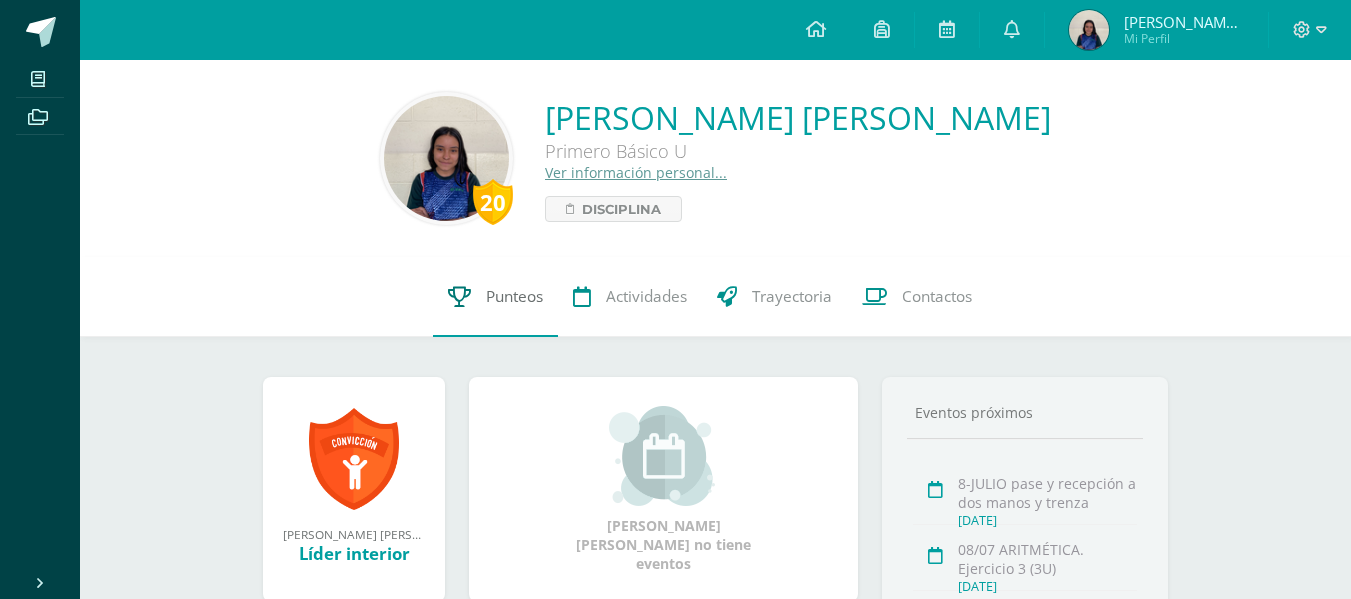 click on "Punteos" at bounding box center (495, 297) 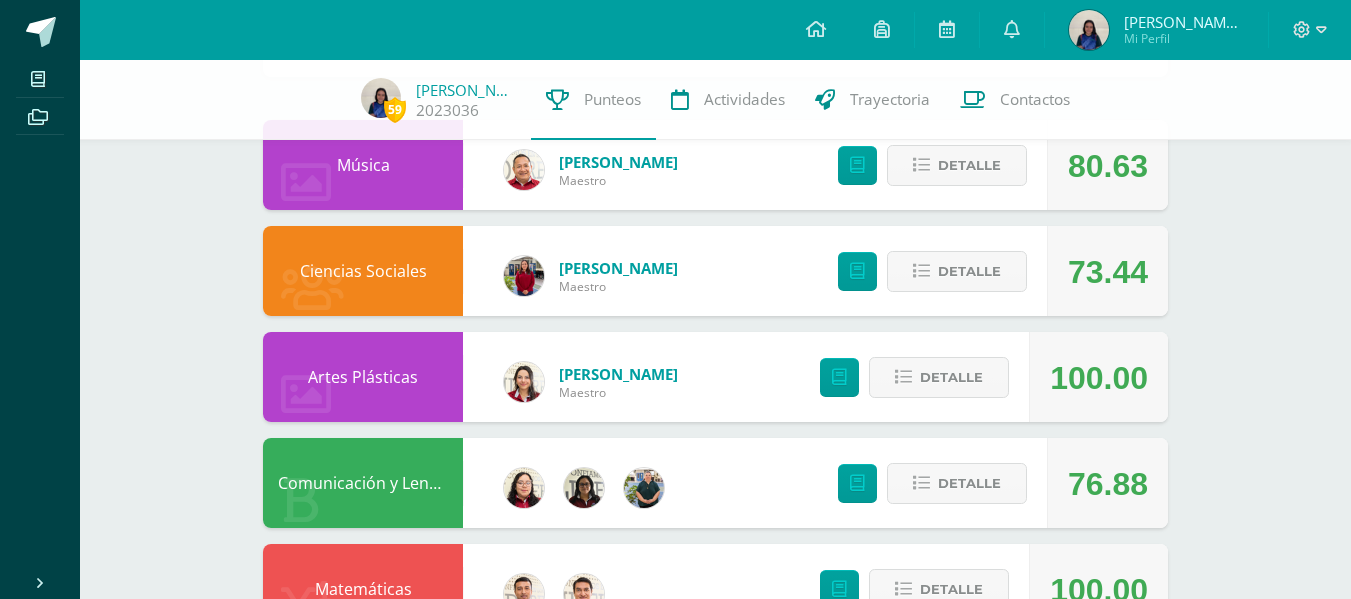 scroll, scrollTop: 255, scrollLeft: 0, axis: vertical 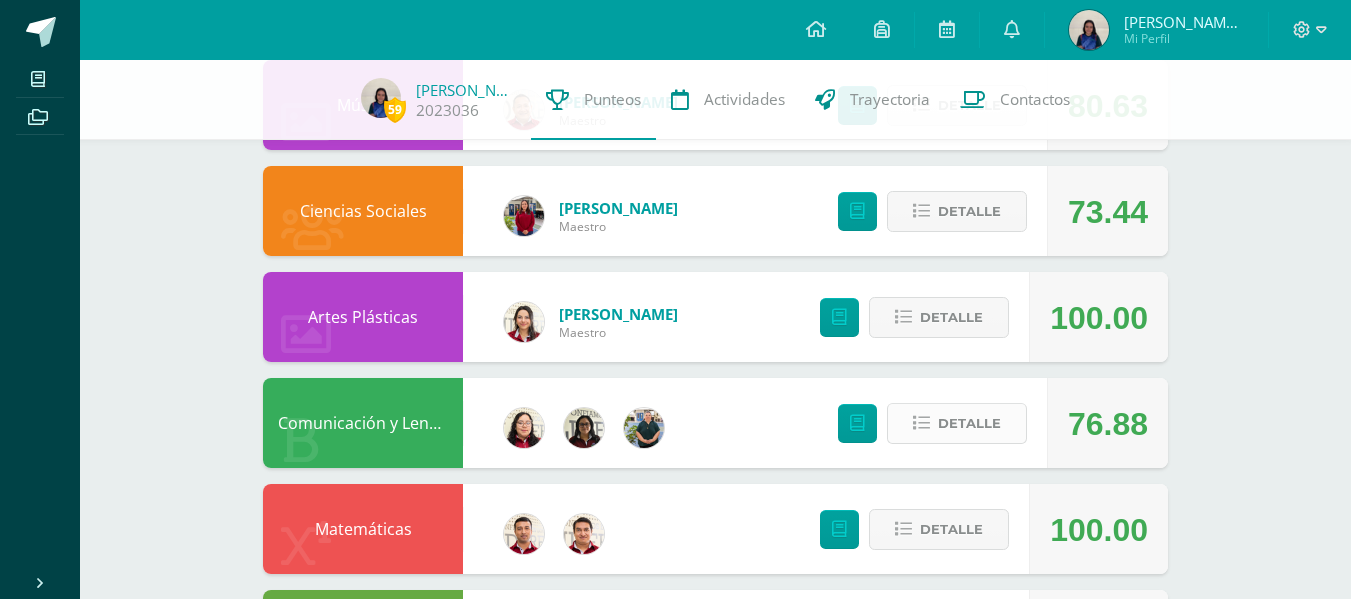 click at bounding box center [921, 423] 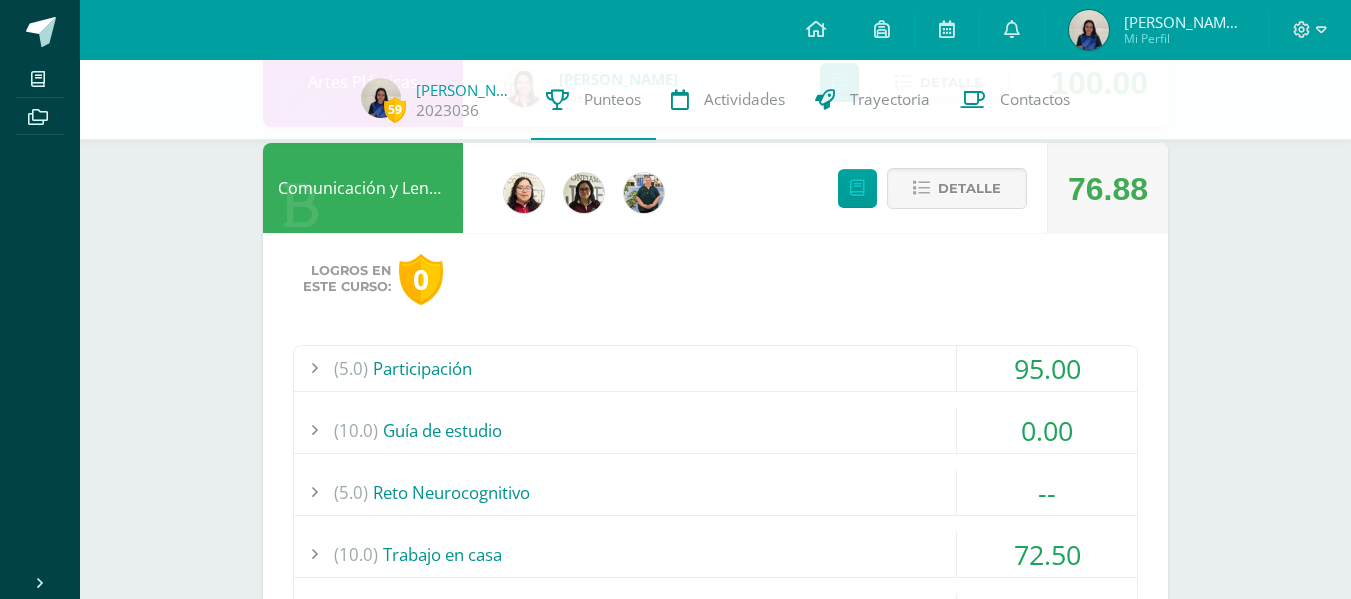 scroll, scrollTop: 489, scrollLeft: 0, axis: vertical 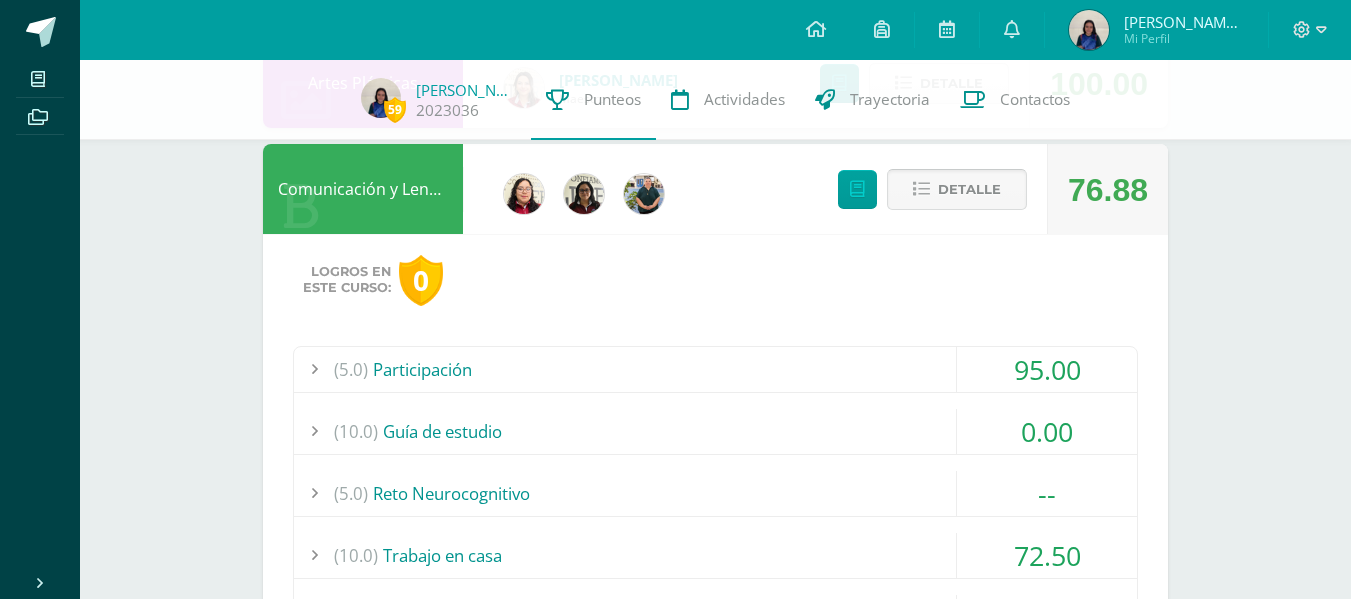 click on "Detalle" at bounding box center (969, 189) 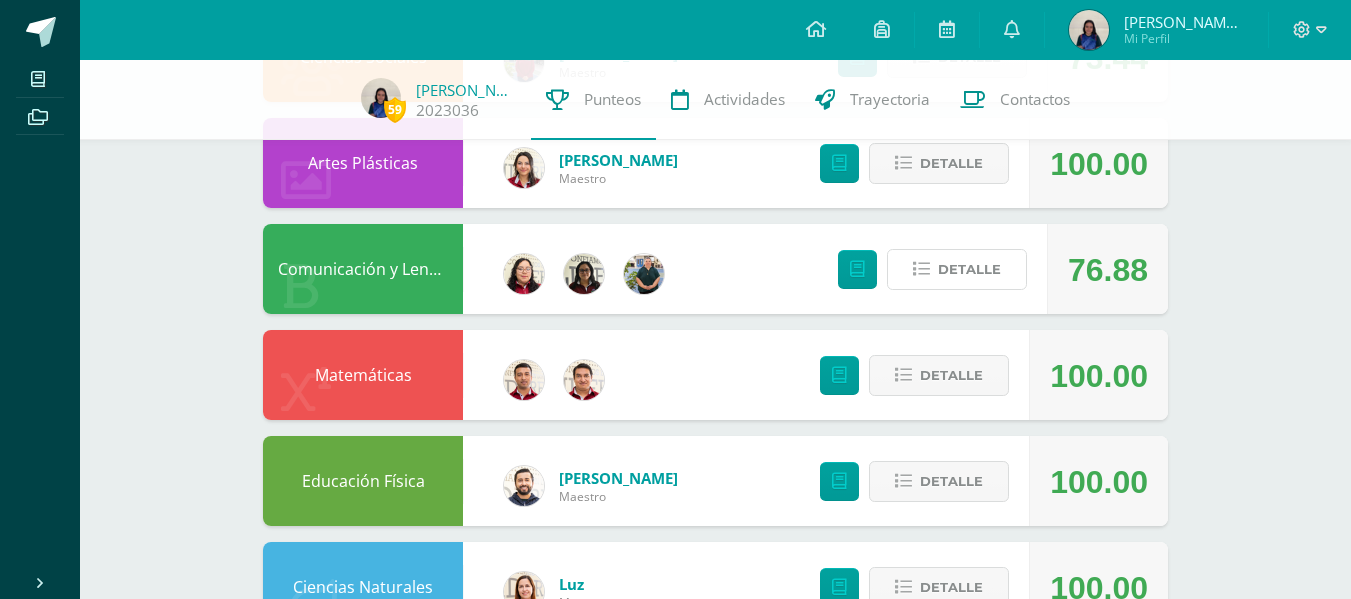 scroll, scrollTop: 409, scrollLeft: 0, axis: vertical 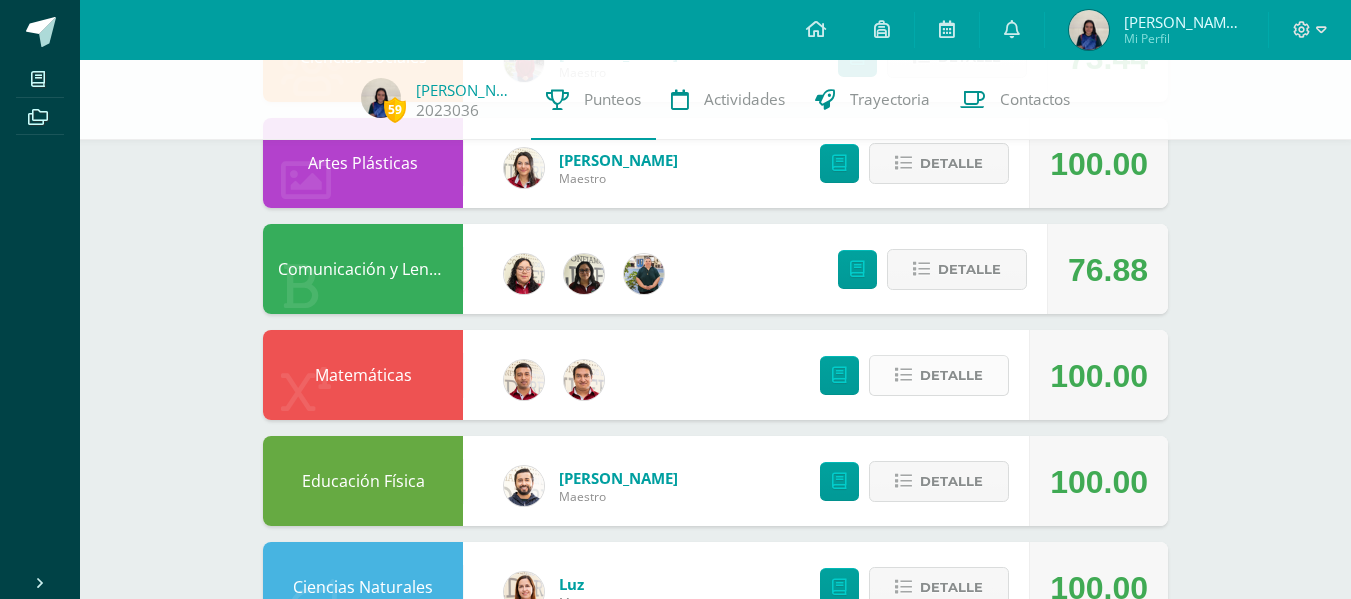 click on "Detalle" at bounding box center (951, 375) 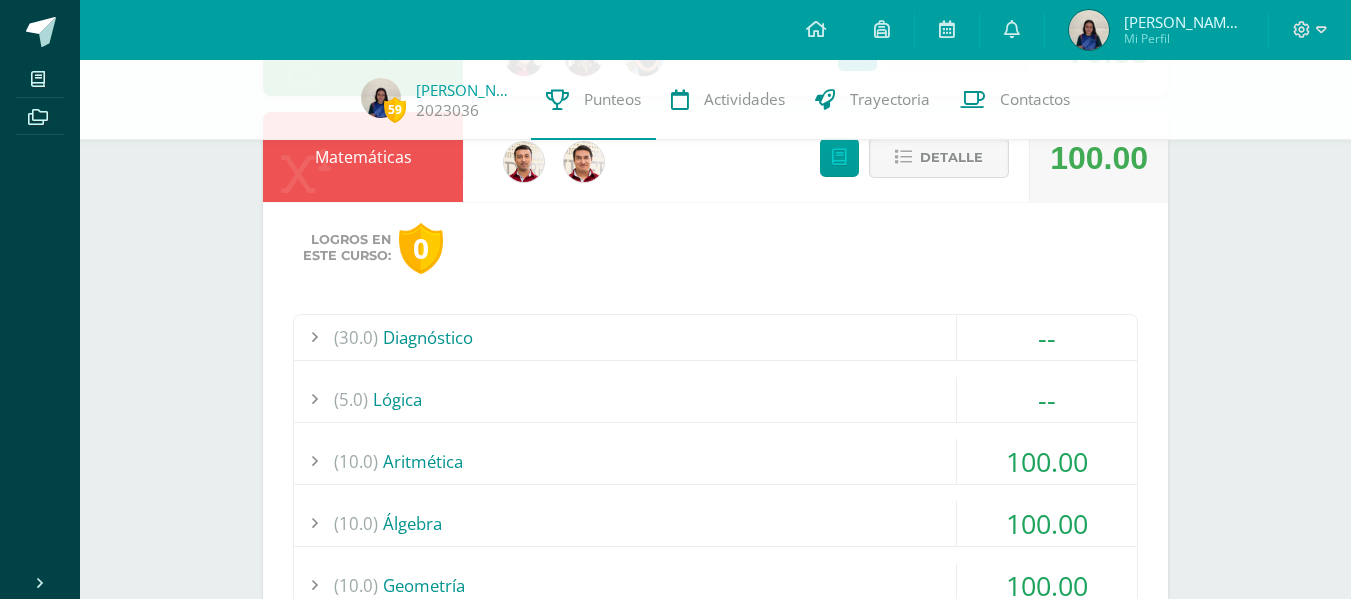 scroll, scrollTop: 625, scrollLeft: 0, axis: vertical 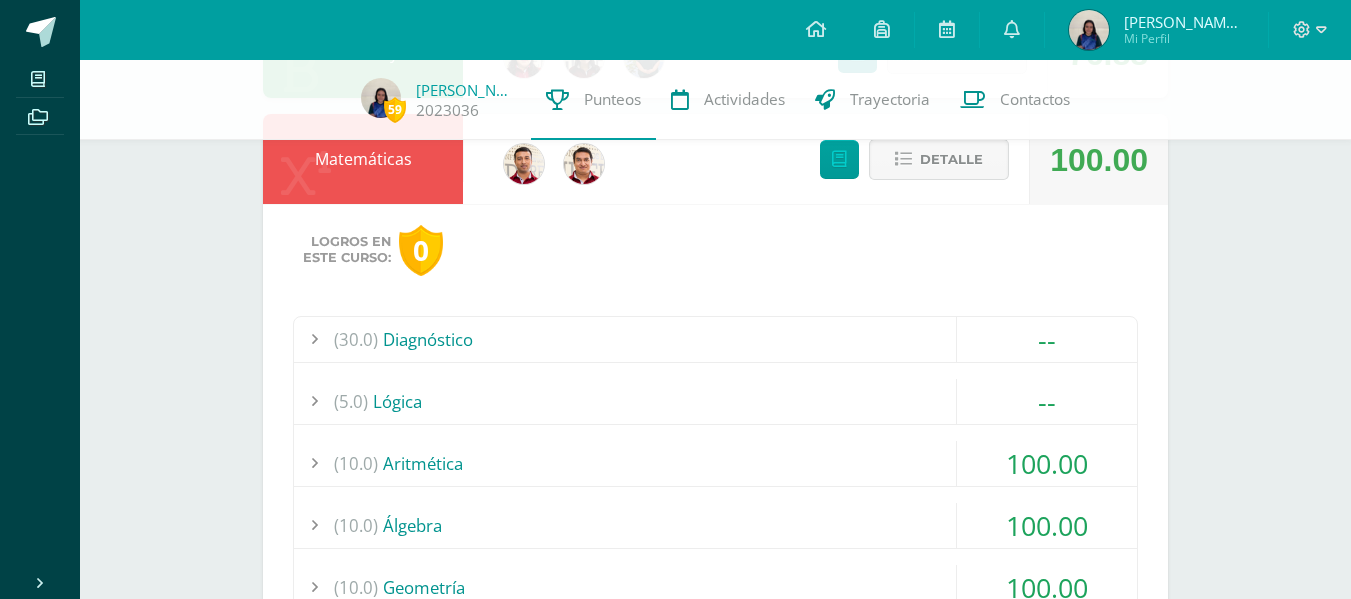 click on "Detalle" at bounding box center [951, 159] 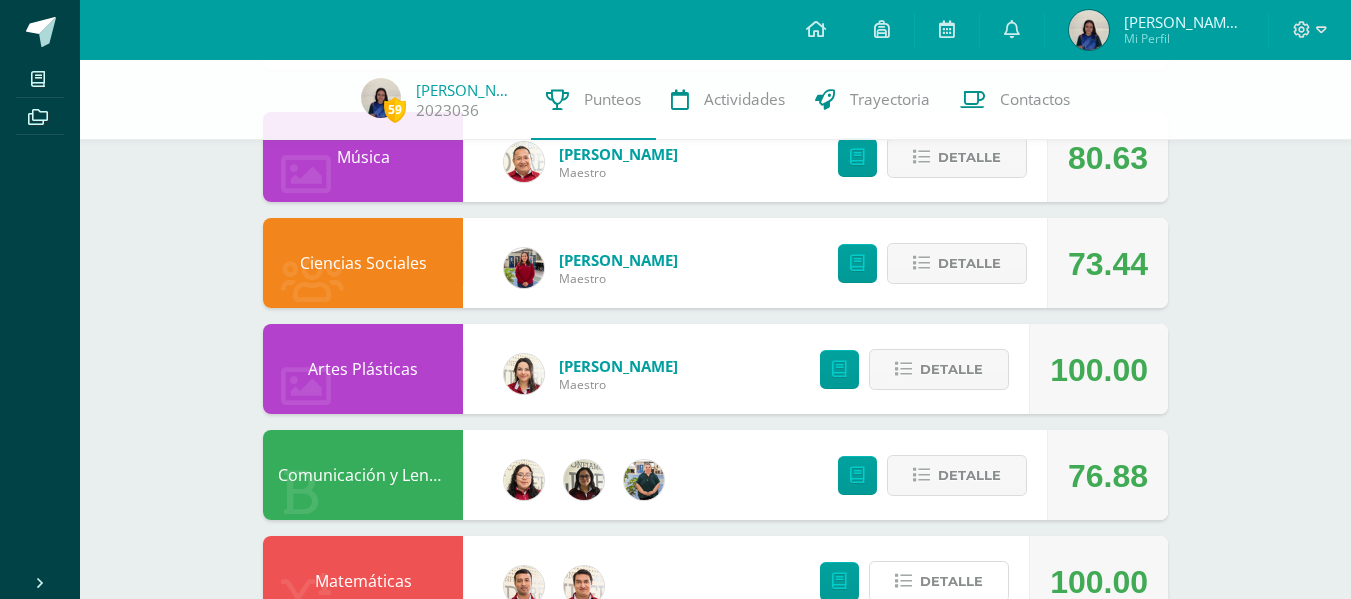 scroll, scrollTop: 193, scrollLeft: 0, axis: vertical 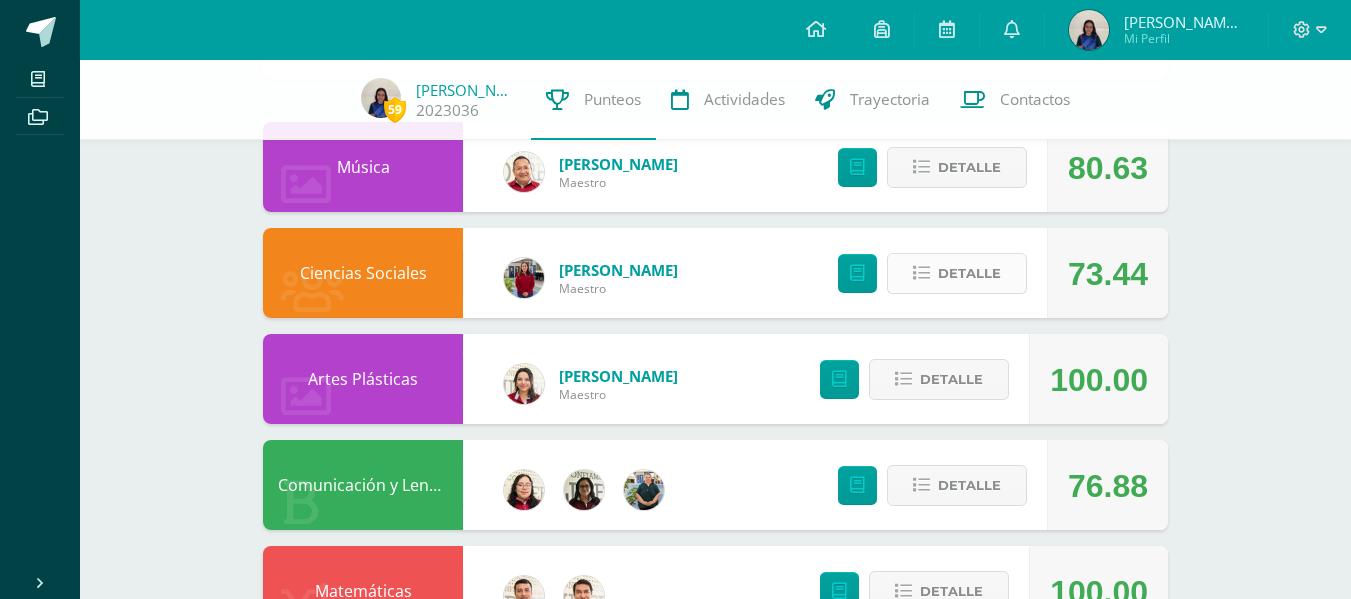 click on "Detalle" at bounding box center [957, 273] 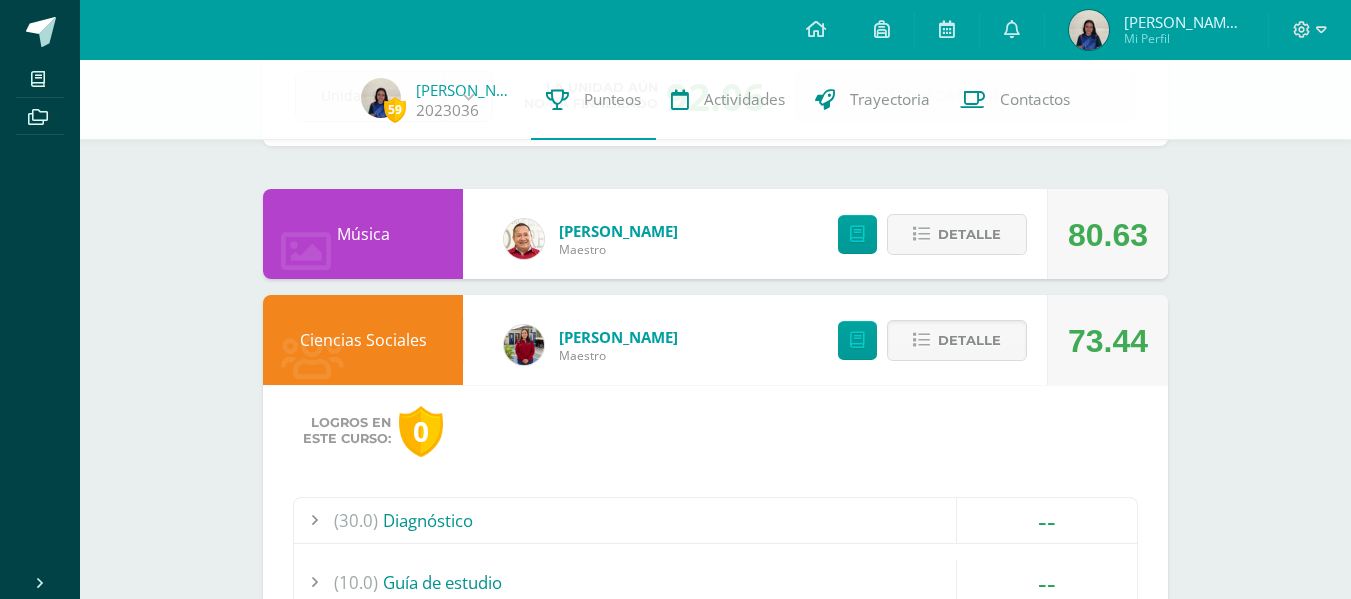 scroll, scrollTop: 124, scrollLeft: 0, axis: vertical 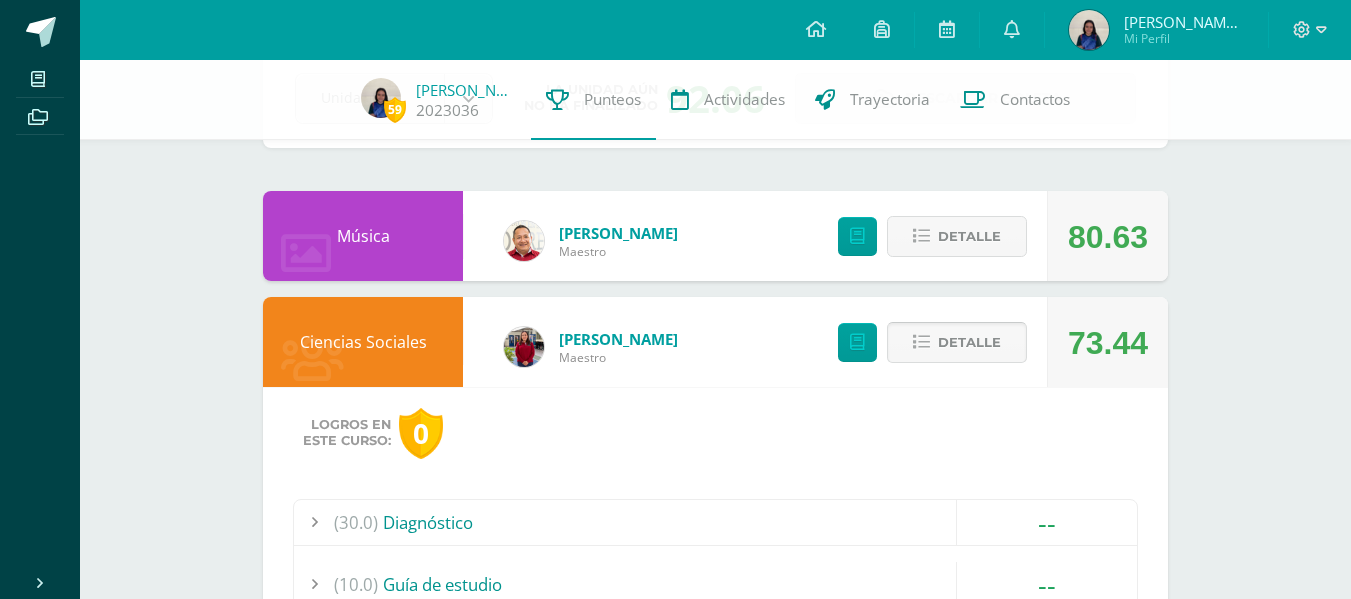 click on "Detalle" at bounding box center [969, 342] 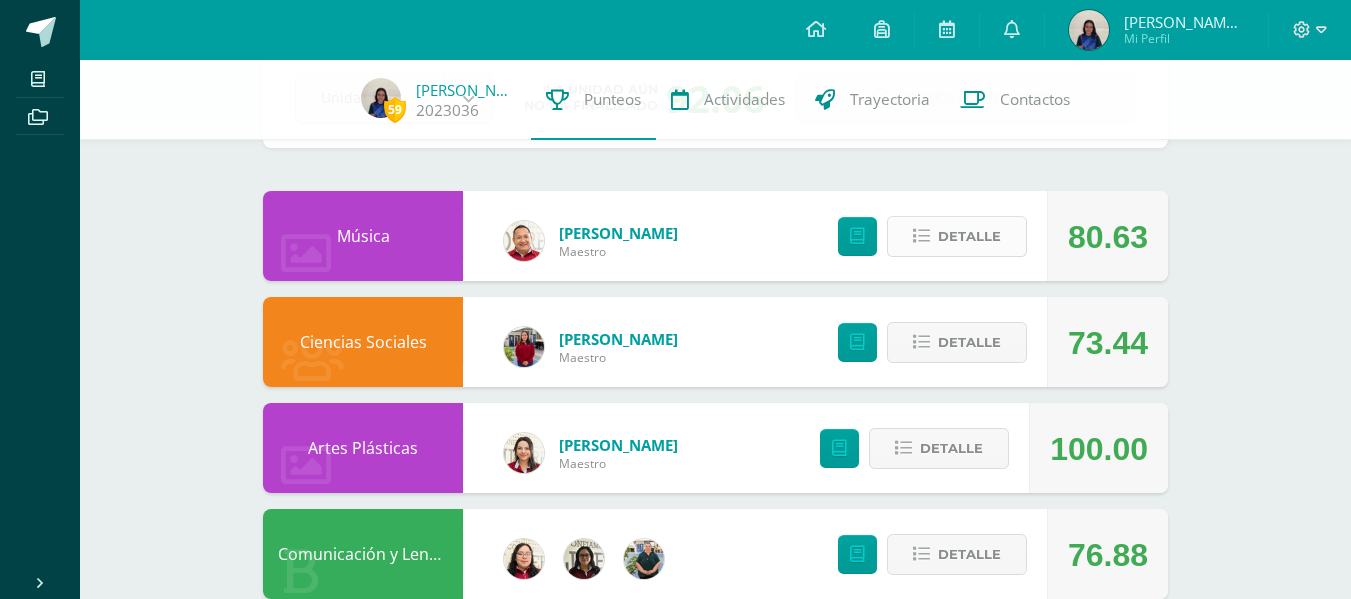 click on "Detalle" at bounding box center (969, 236) 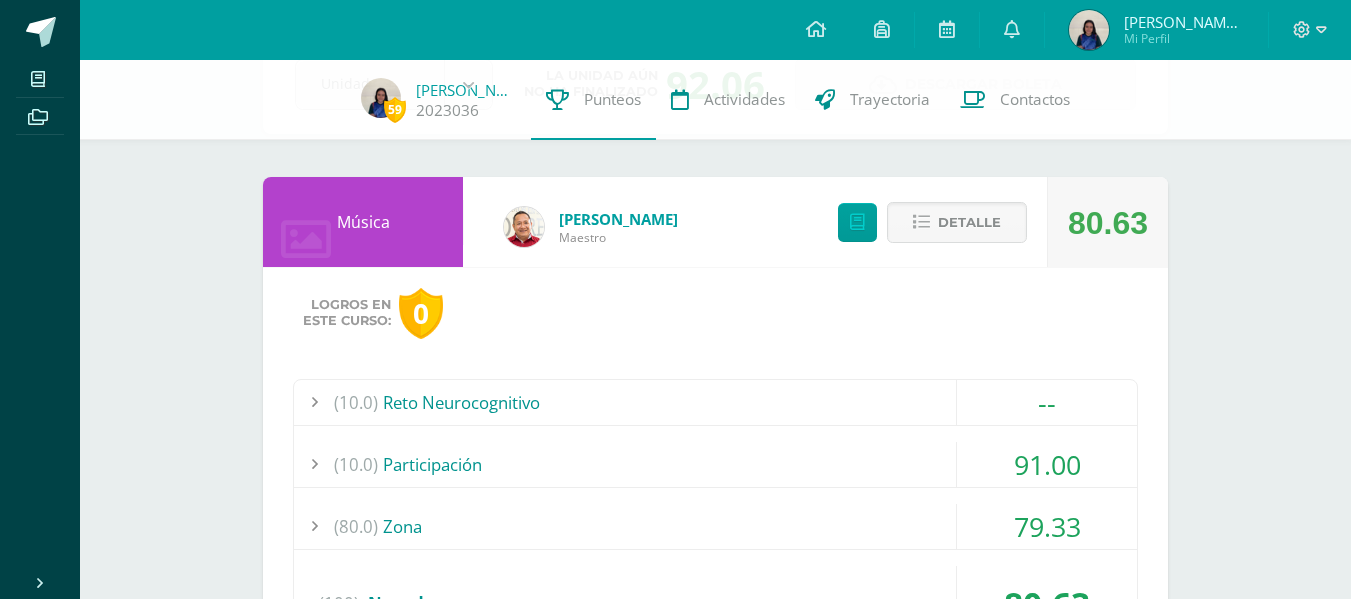 scroll, scrollTop: 137, scrollLeft: 0, axis: vertical 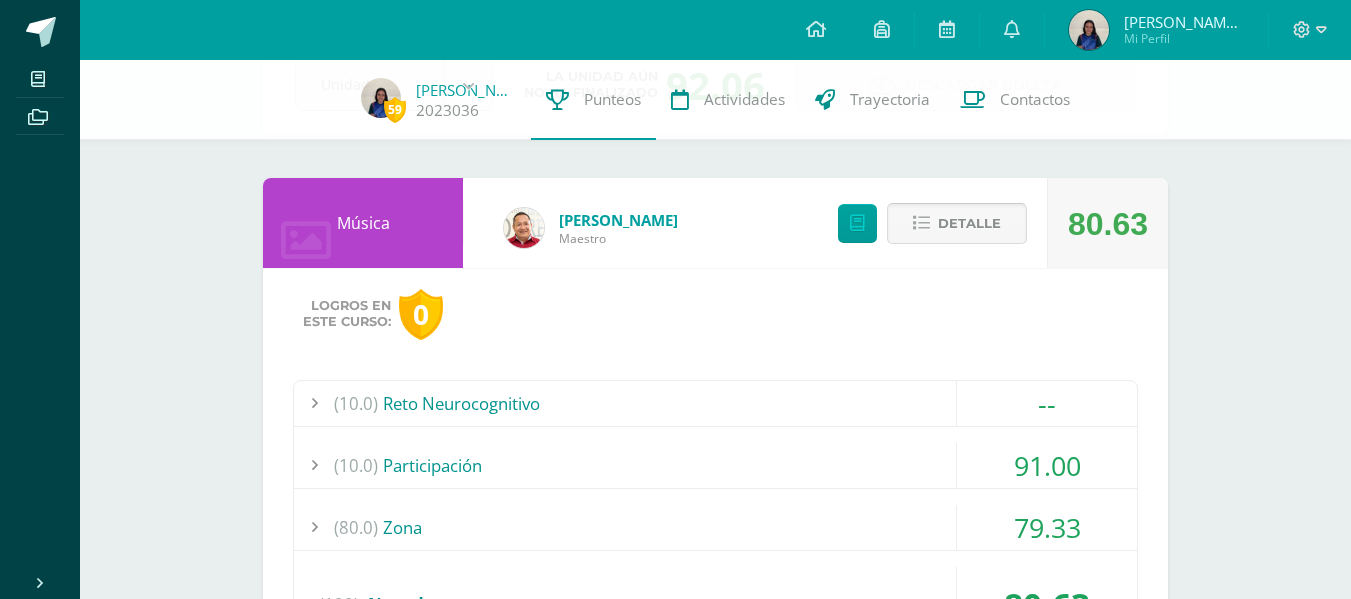 click on "Detalle" at bounding box center [969, 223] 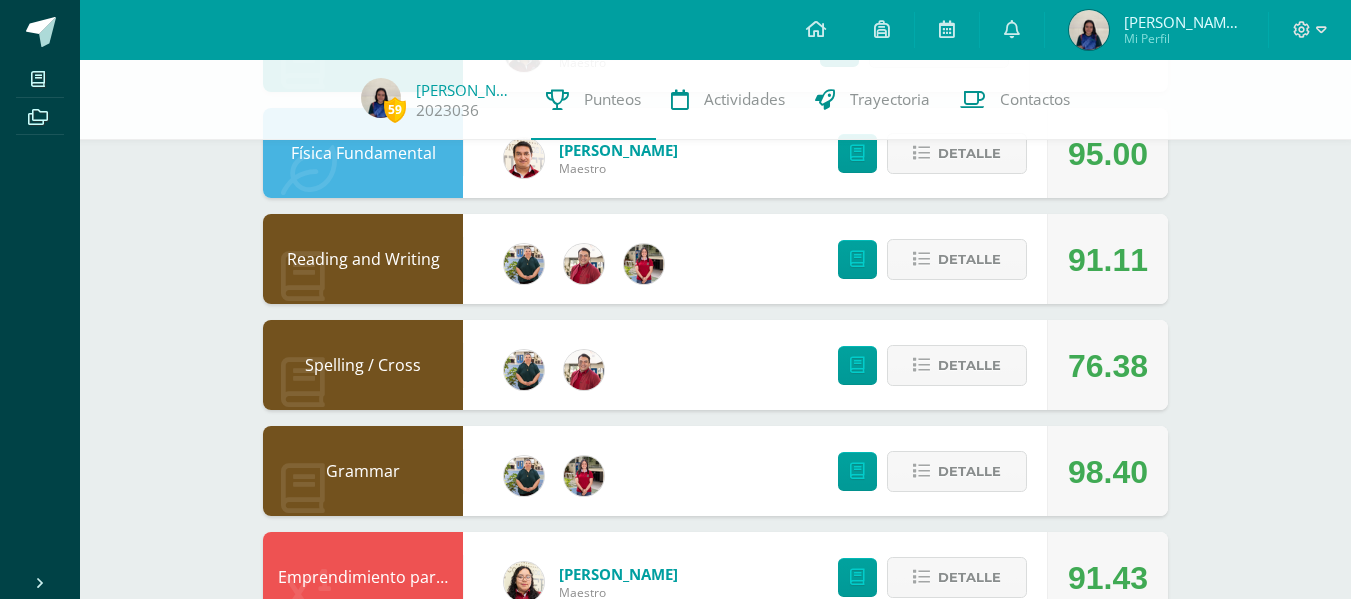 scroll, scrollTop: 1058, scrollLeft: 0, axis: vertical 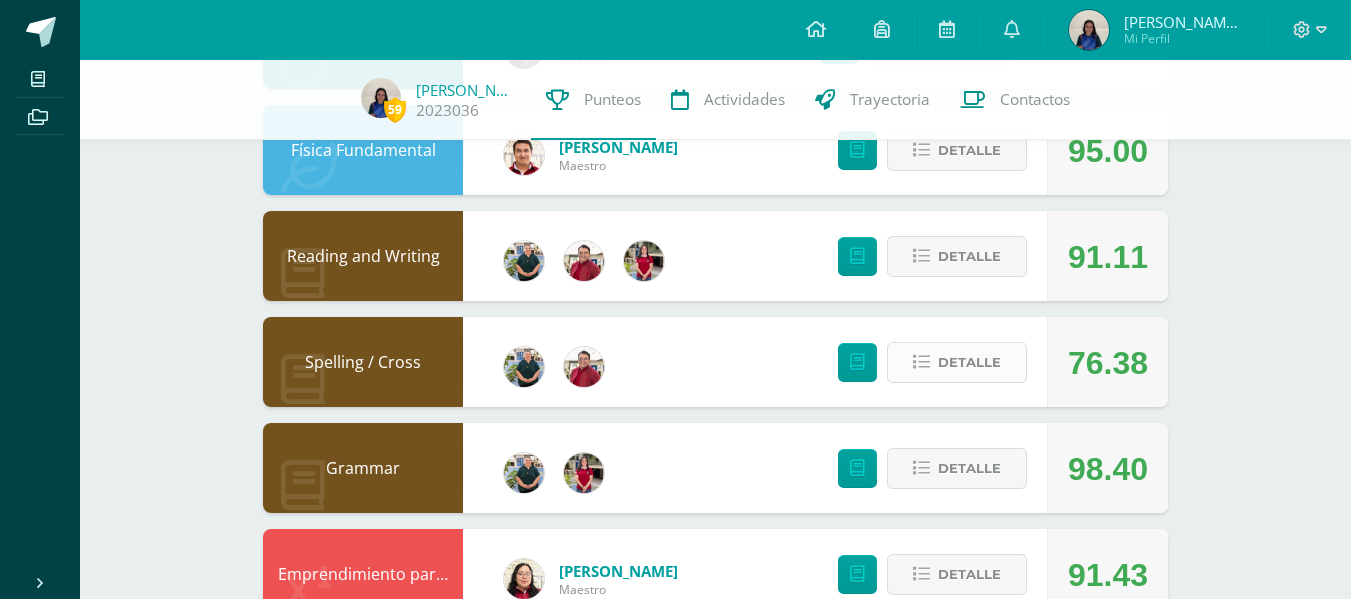 click on "Detalle" at bounding box center [969, 362] 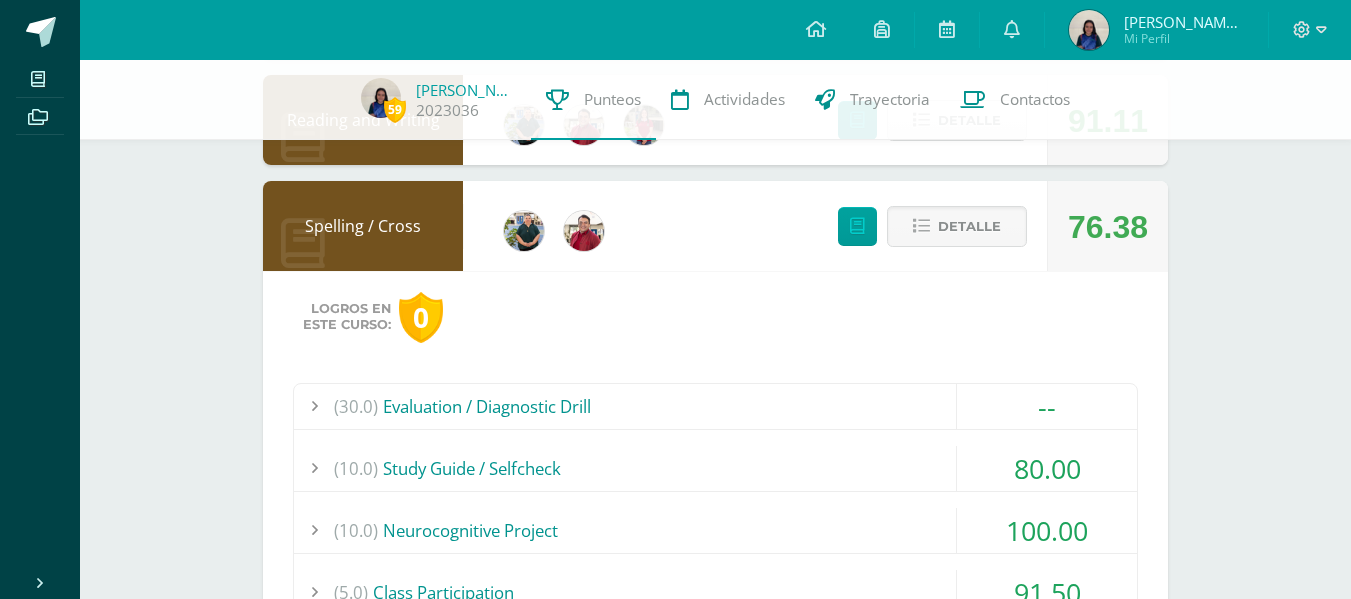 scroll, scrollTop: 1189, scrollLeft: 0, axis: vertical 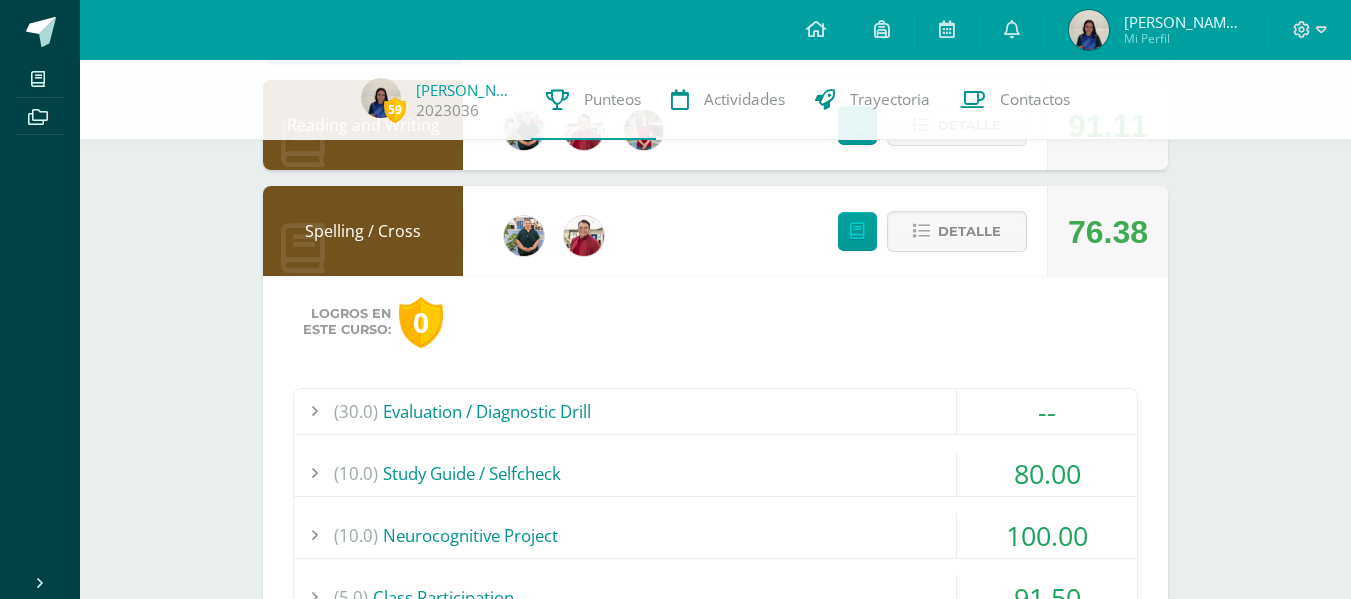 click on "Detalle" at bounding box center (927, 231) 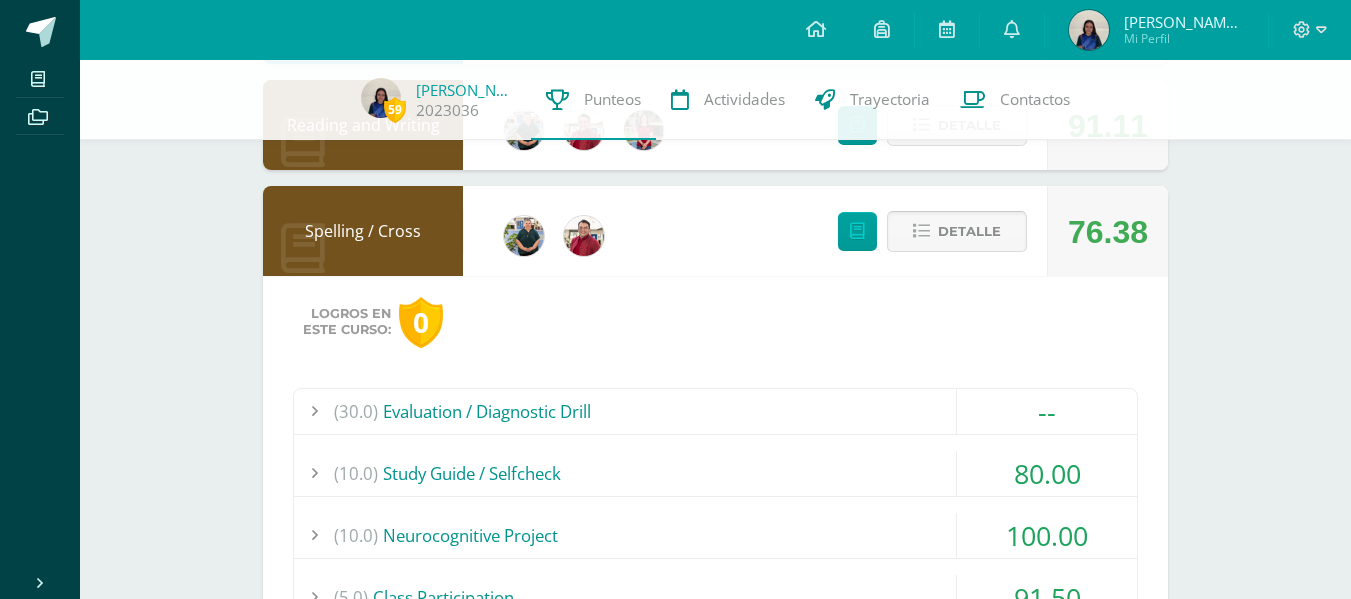 click on "Detalle" at bounding box center [969, 231] 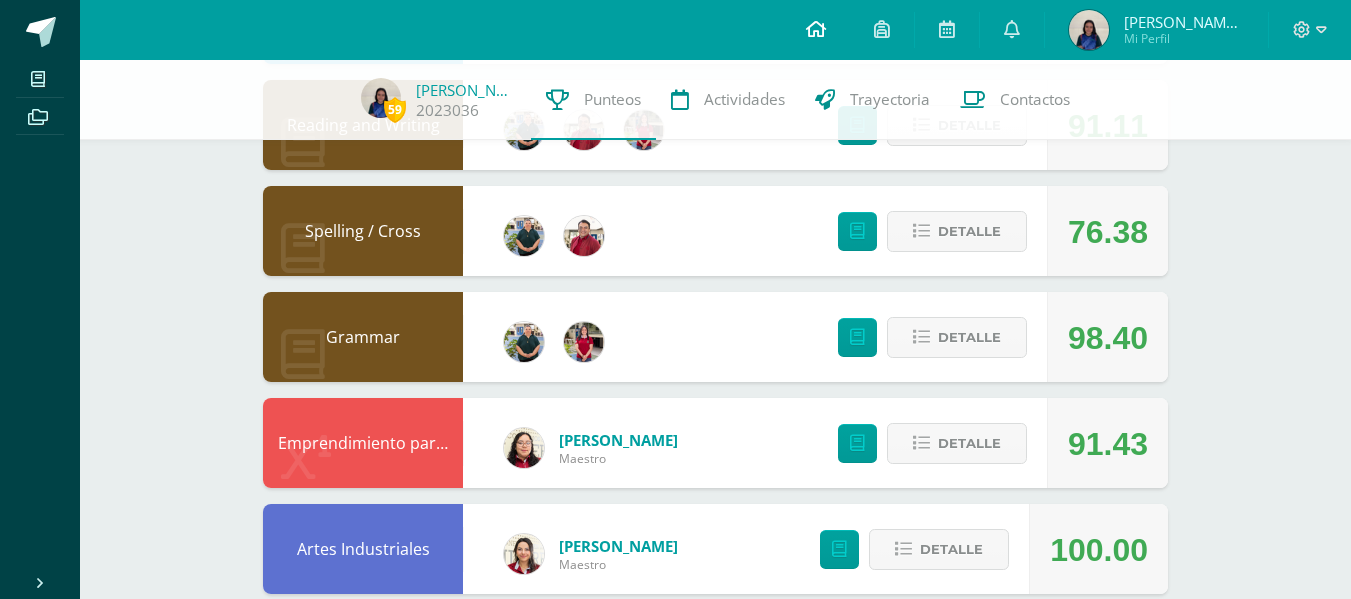 click at bounding box center (816, 30) 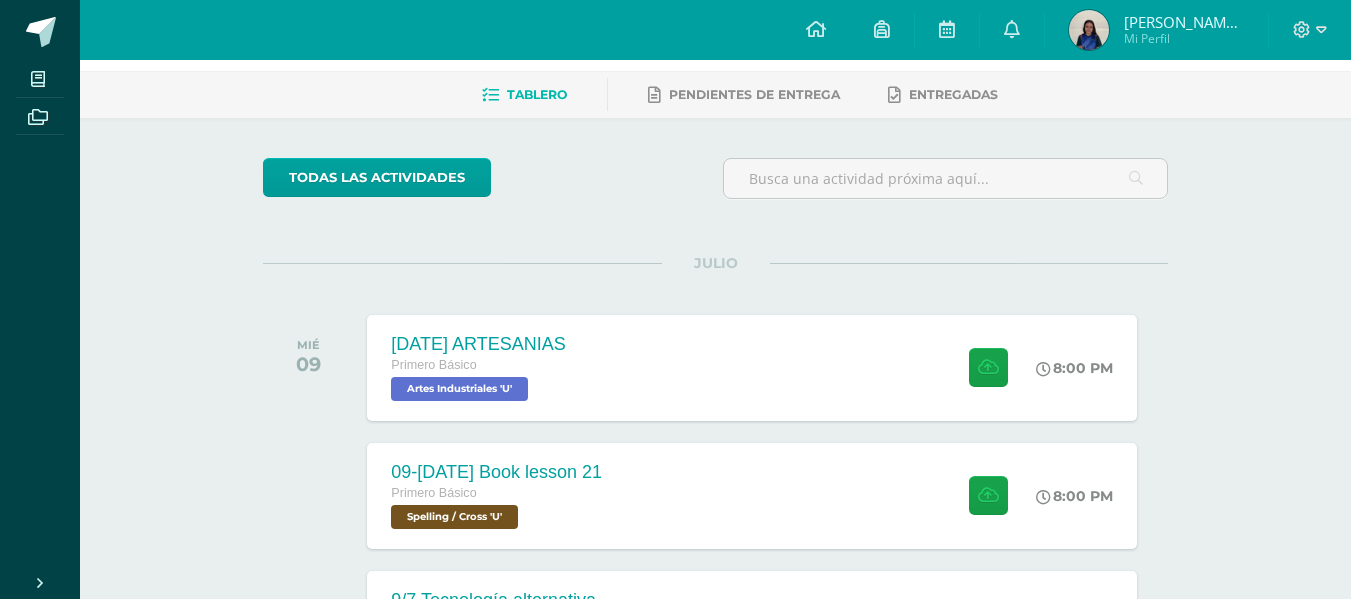 scroll, scrollTop: 81, scrollLeft: 0, axis: vertical 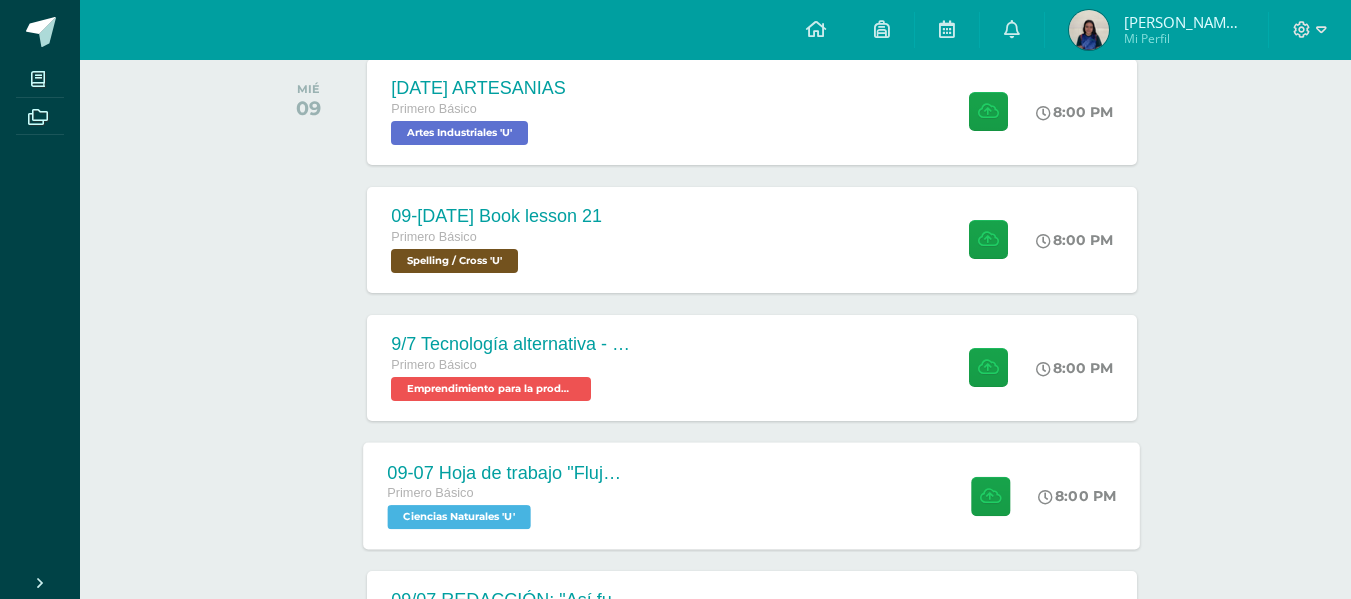 click on "09-07 Hoja de trabajo "Flujo de energía de los ecosistemas"
Primero Básico
Ciencias Naturales 'U'
8:00 PM
09-07 Hoja de trabajo "Flujo de energía de los ecosistemas"
Ciencias Naturales" at bounding box center (752, 495) 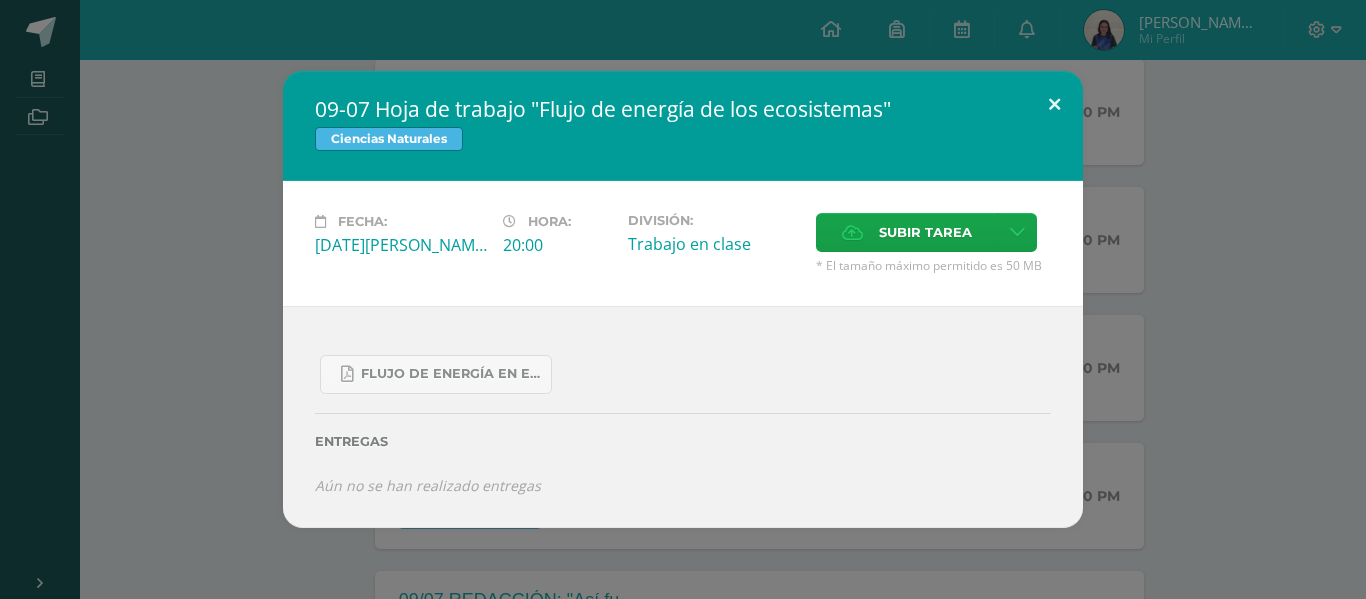 click at bounding box center [1054, 105] 